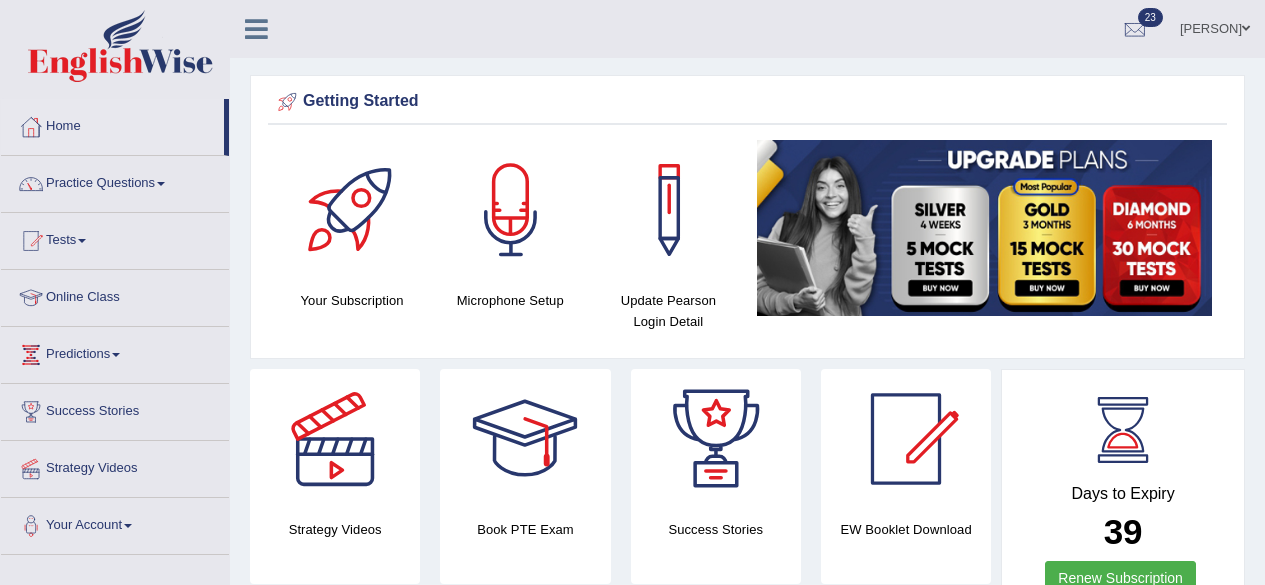 scroll, scrollTop: 0, scrollLeft: 0, axis: both 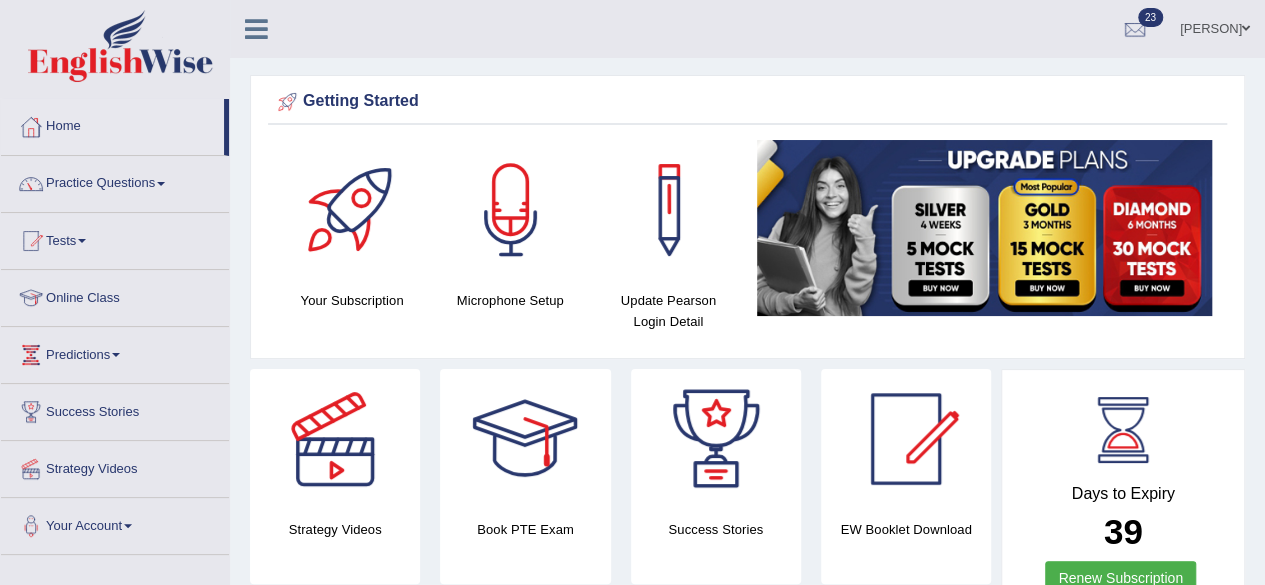 click on "Tests" at bounding box center (115, 238) 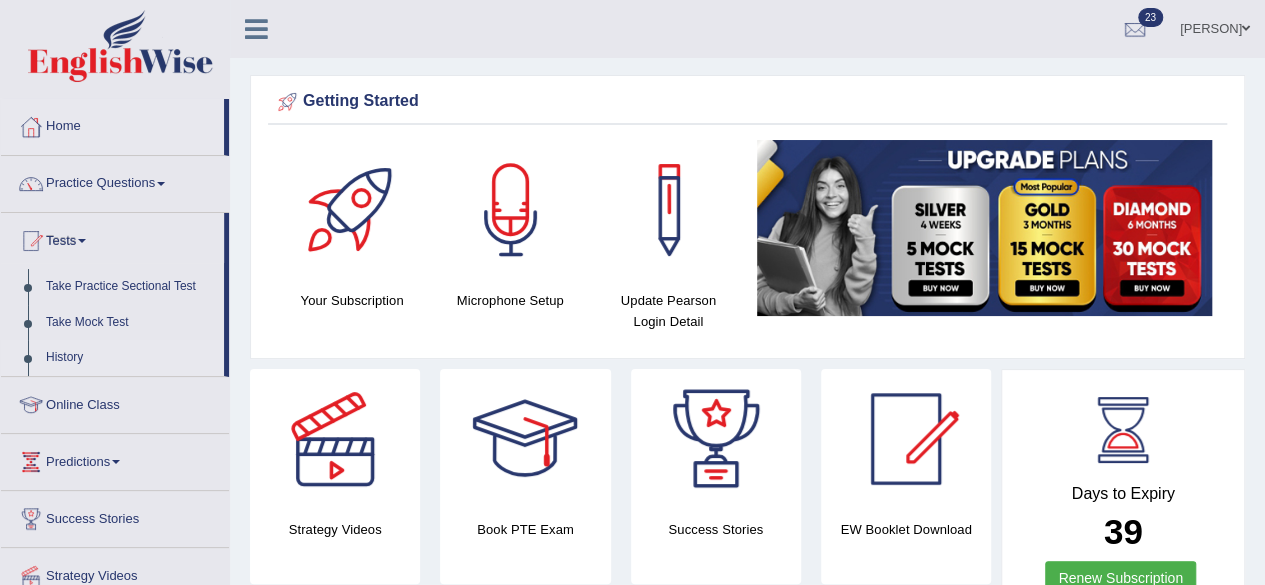 click on "History" at bounding box center [130, 358] 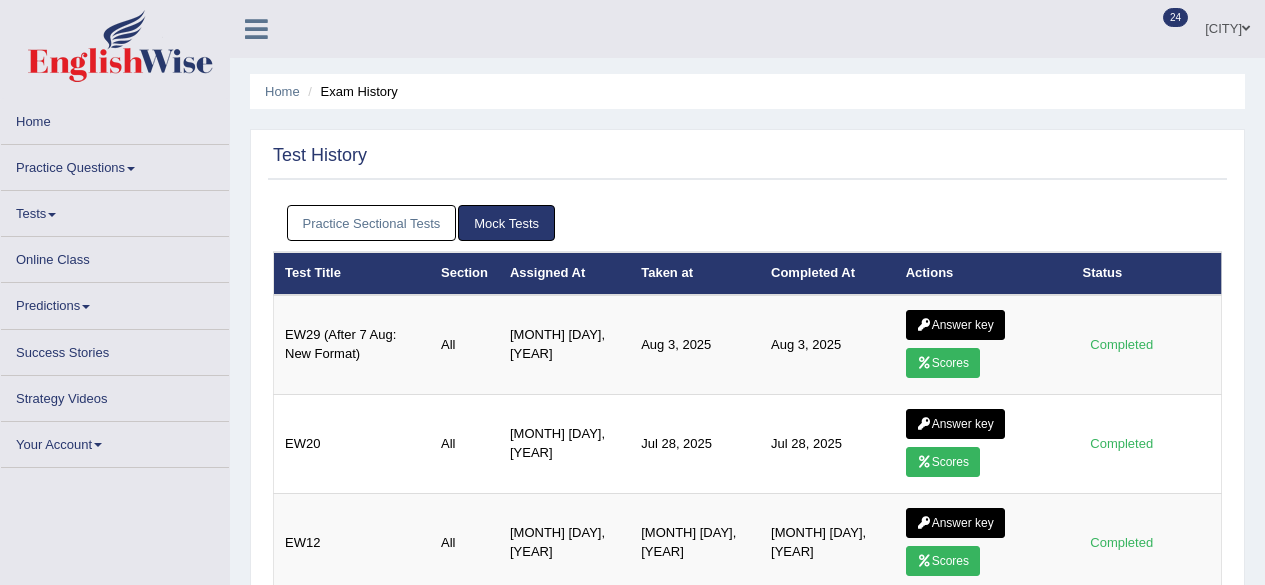 scroll, scrollTop: 0, scrollLeft: 0, axis: both 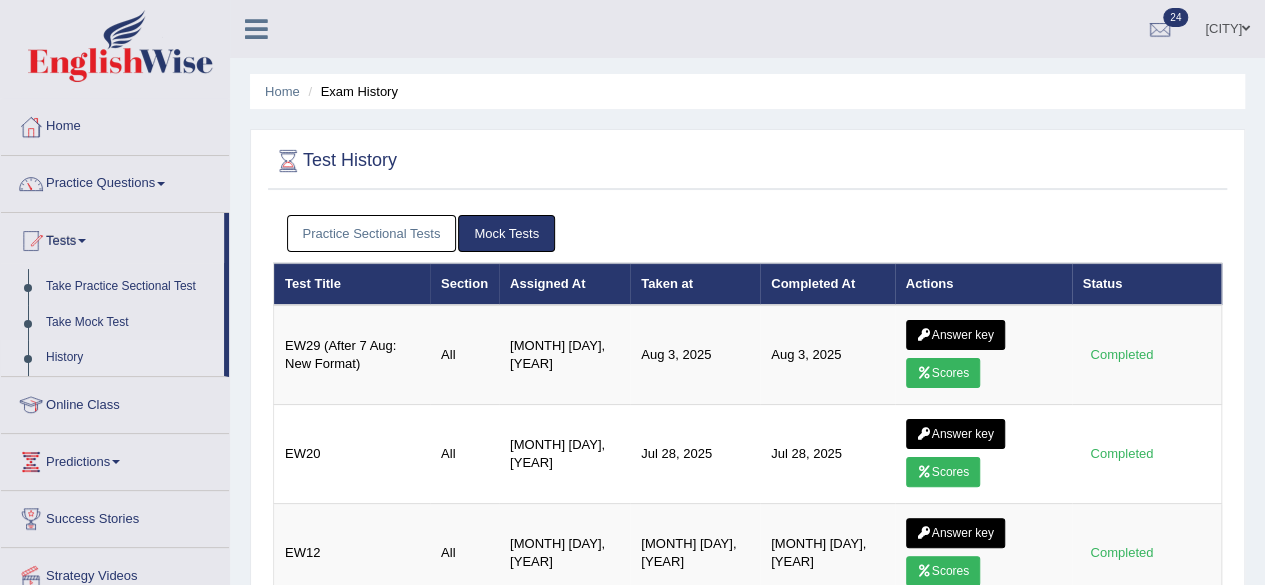 click on "Practice Sectional Tests" at bounding box center [372, 233] 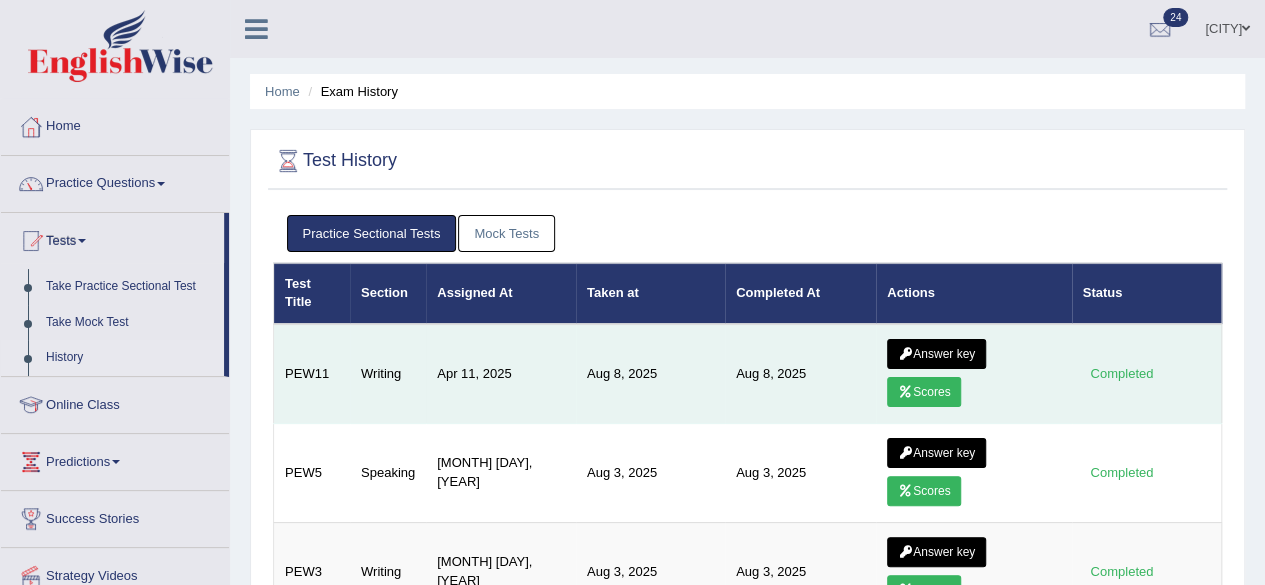 click at bounding box center [905, 392] 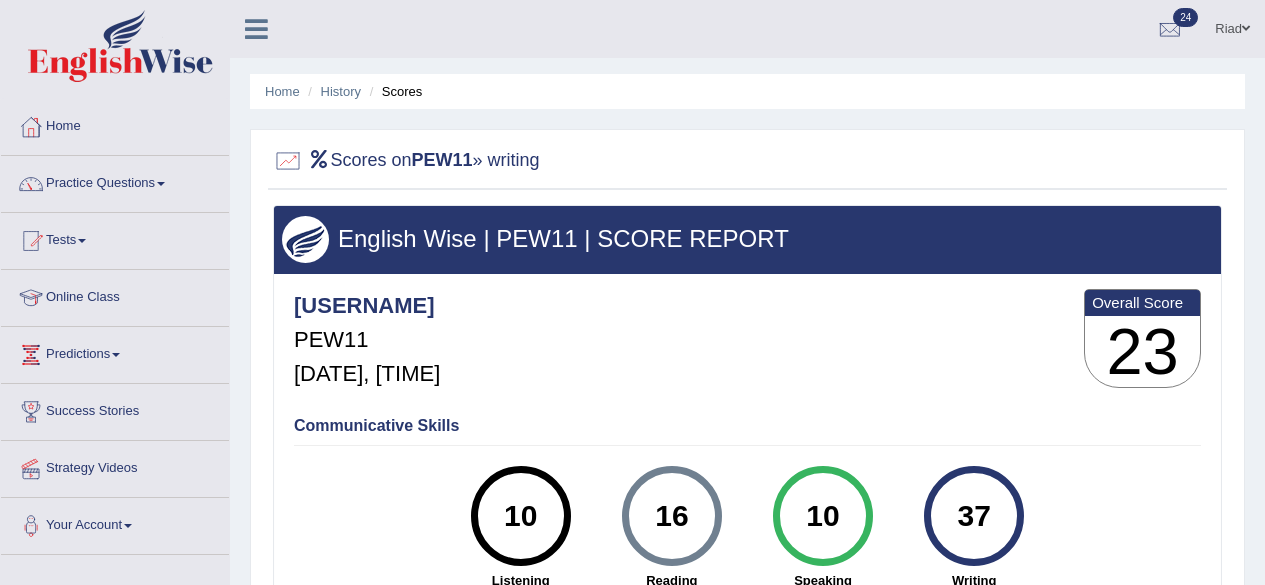 scroll, scrollTop: 0, scrollLeft: 0, axis: both 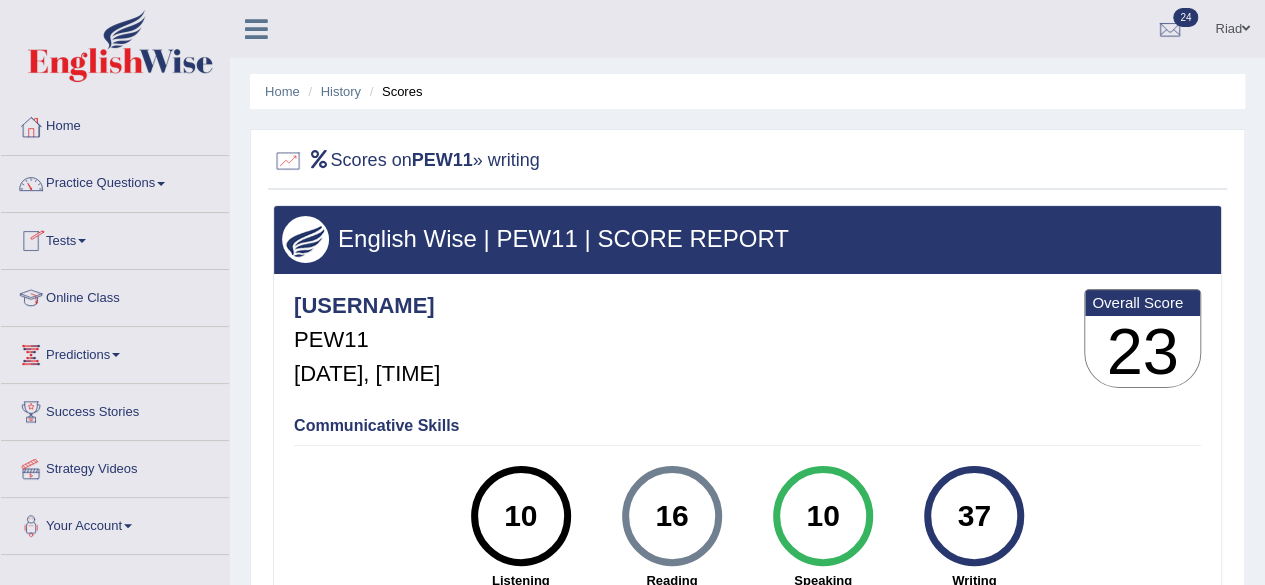 click at bounding box center [82, 241] 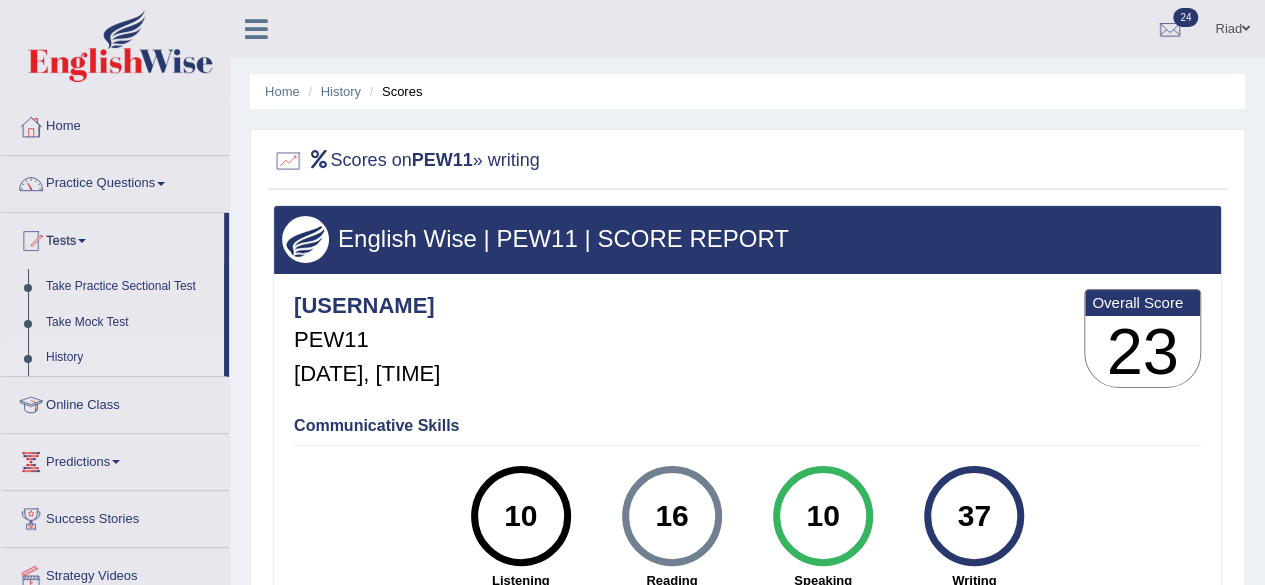 click on "History" at bounding box center (130, 358) 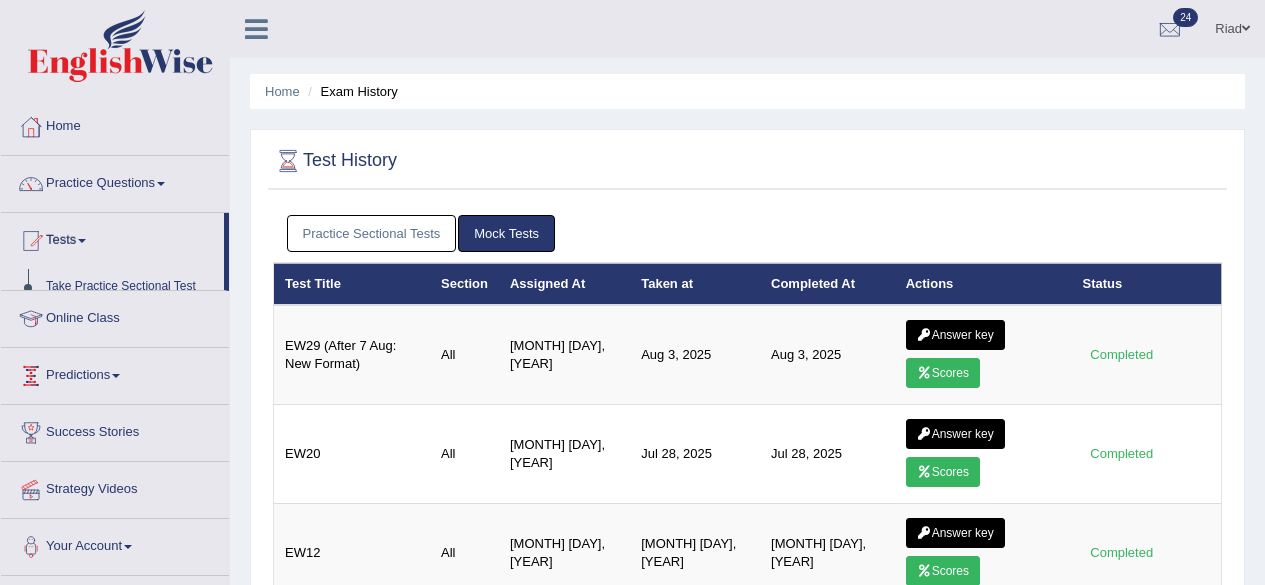 scroll, scrollTop: 0, scrollLeft: 0, axis: both 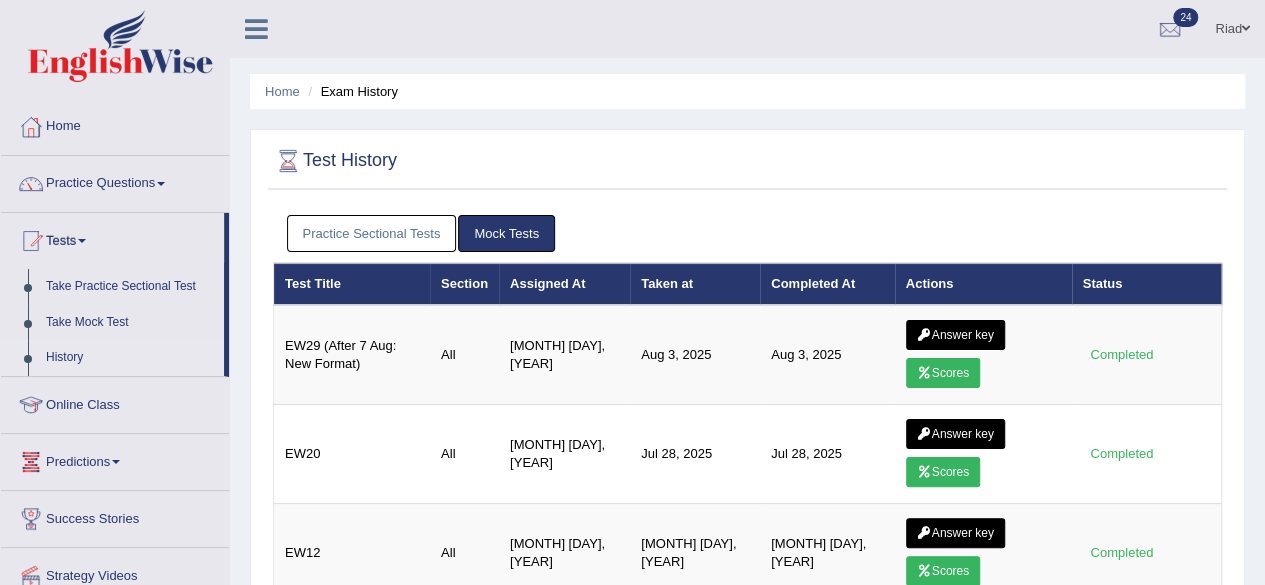 click on "Practice Sectional Tests" at bounding box center (372, 233) 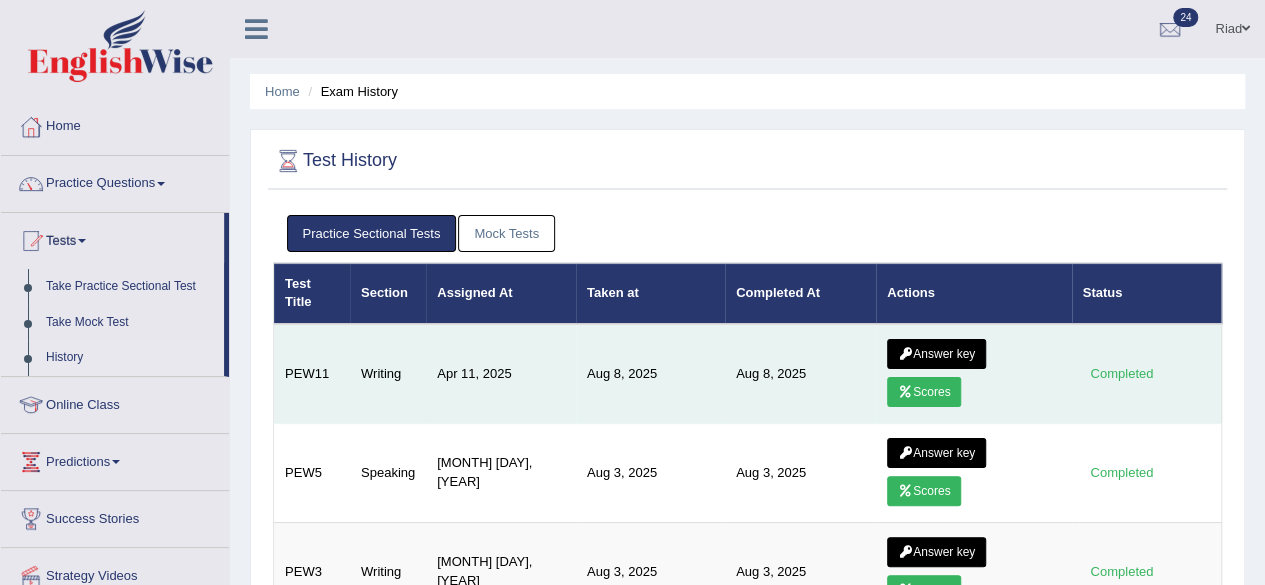 click on "Answer key" at bounding box center [936, 354] 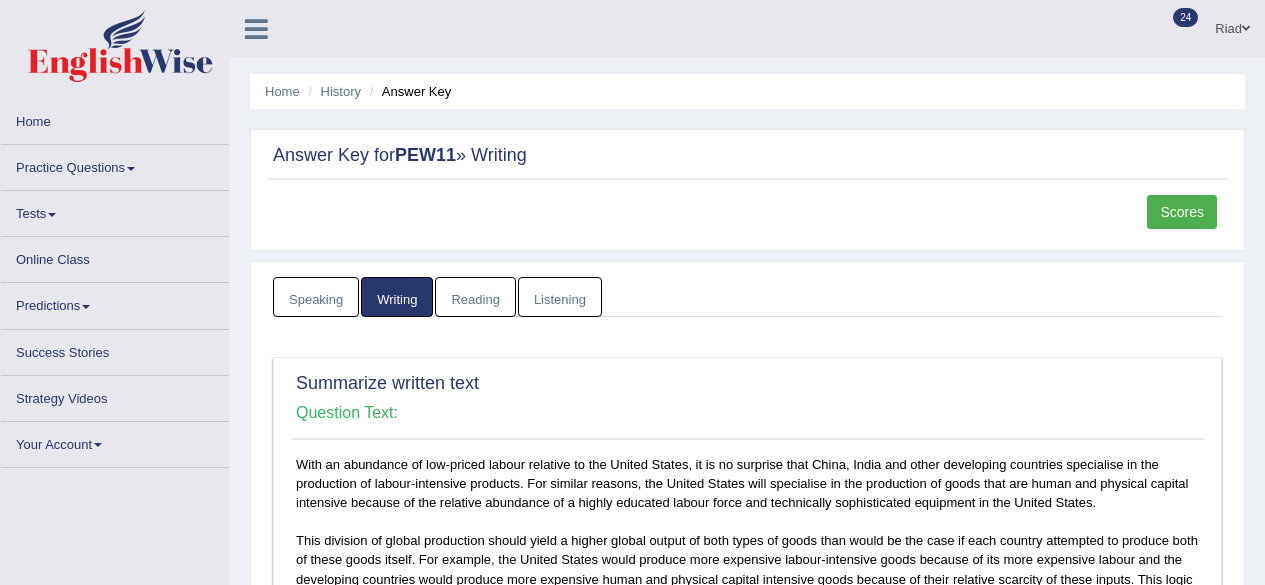 scroll, scrollTop: 0, scrollLeft: 0, axis: both 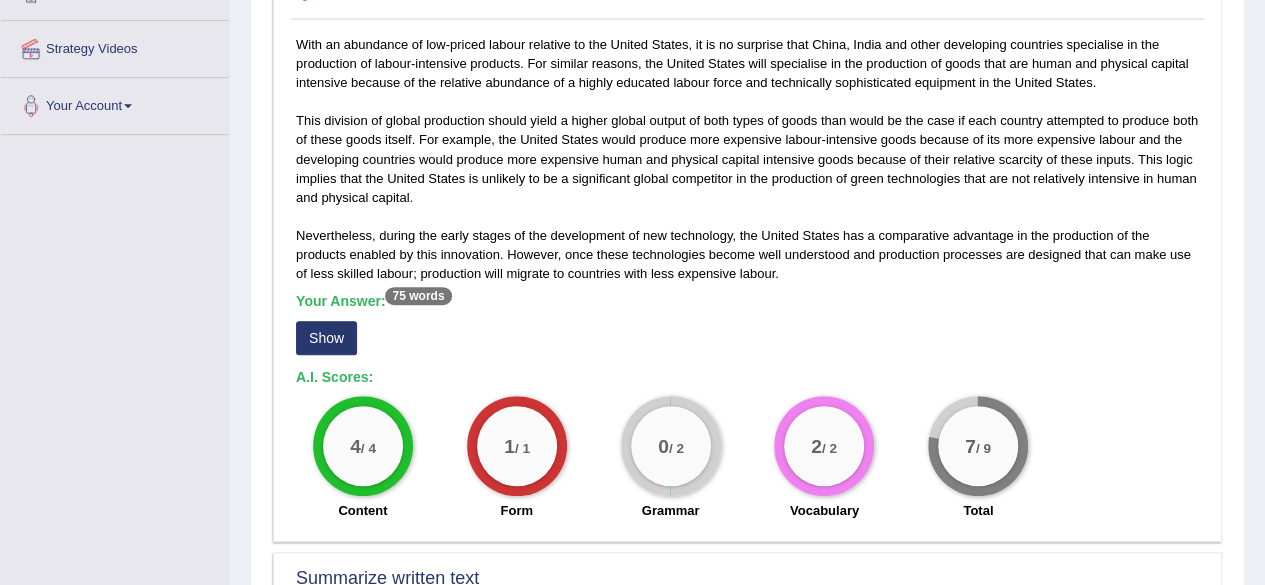 click on "Show" at bounding box center (326, 338) 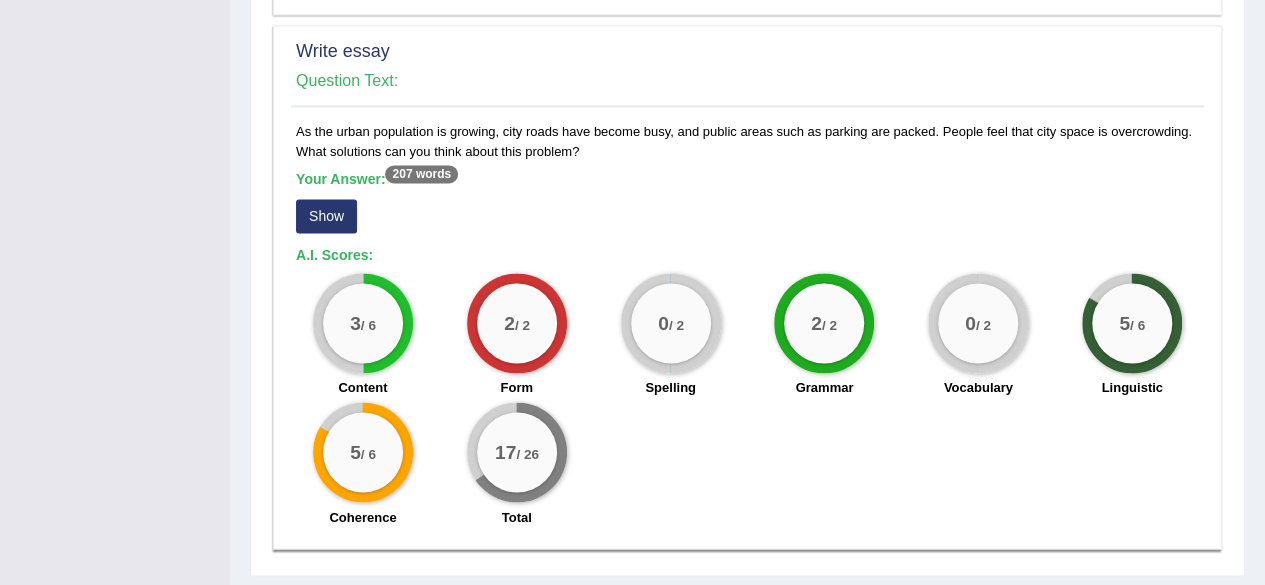 scroll, scrollTop: 1486, scrollLeft: 0, axis: vertical 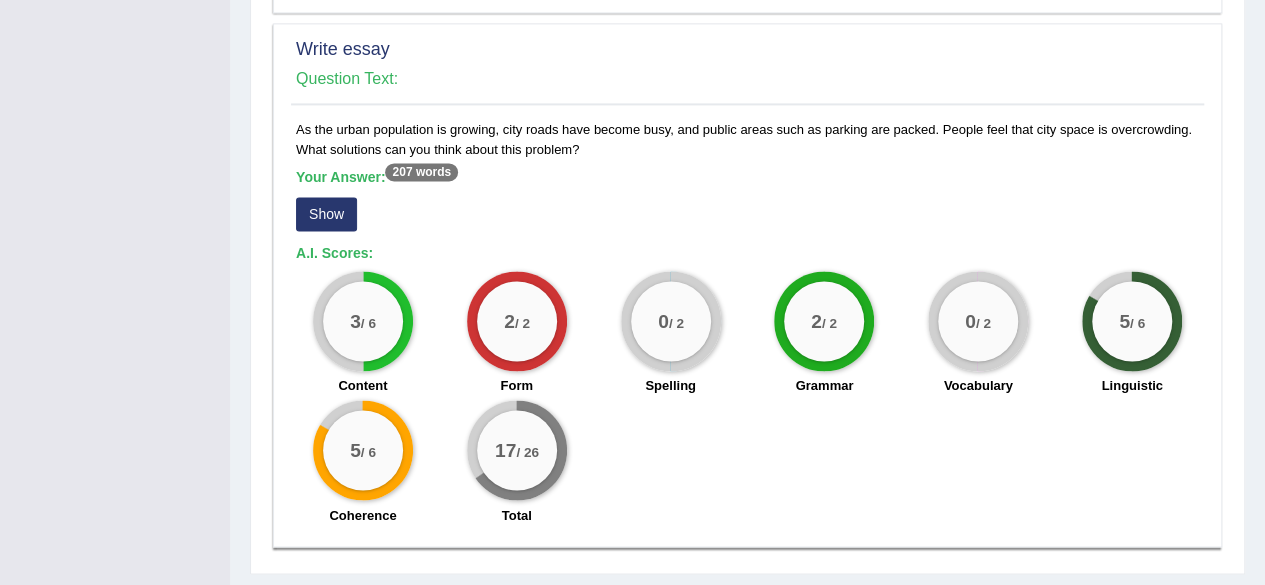 click on "Show" at bounding box center (326, 214) 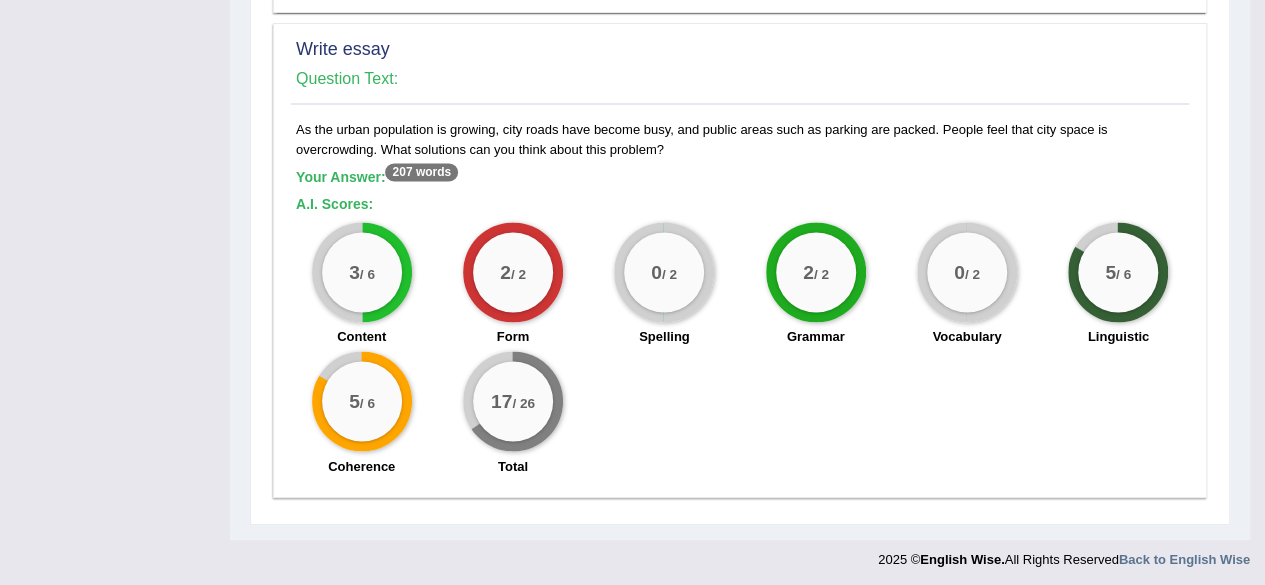scroll, scrollTop: 1484, scrollLeft: 0, axis: vertical 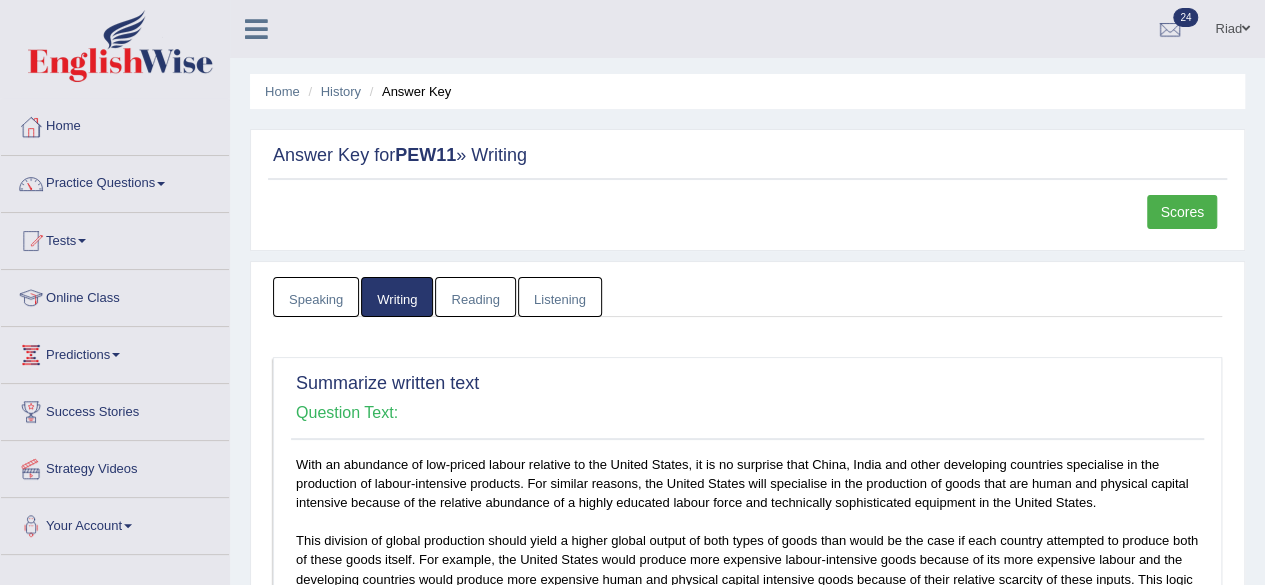 click on "Tests" at bounding box center [115, 238] 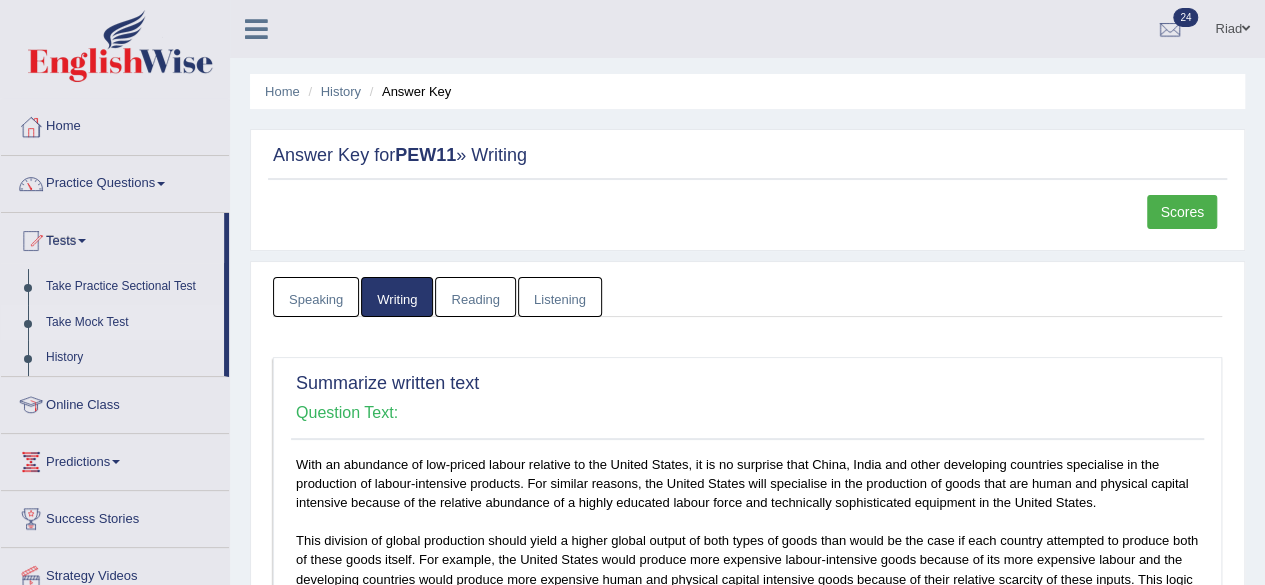click on "Take Mock Test" at bounding box center (130, 323) 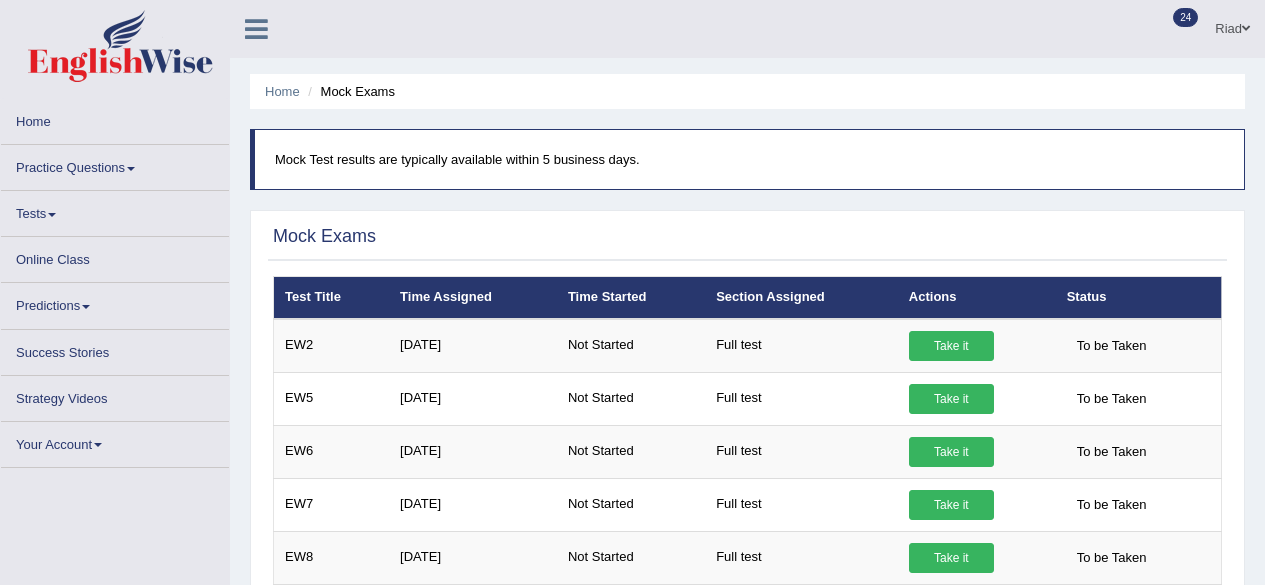 scroll, scrollTop: 0, scrollLeft: 0, axis: both 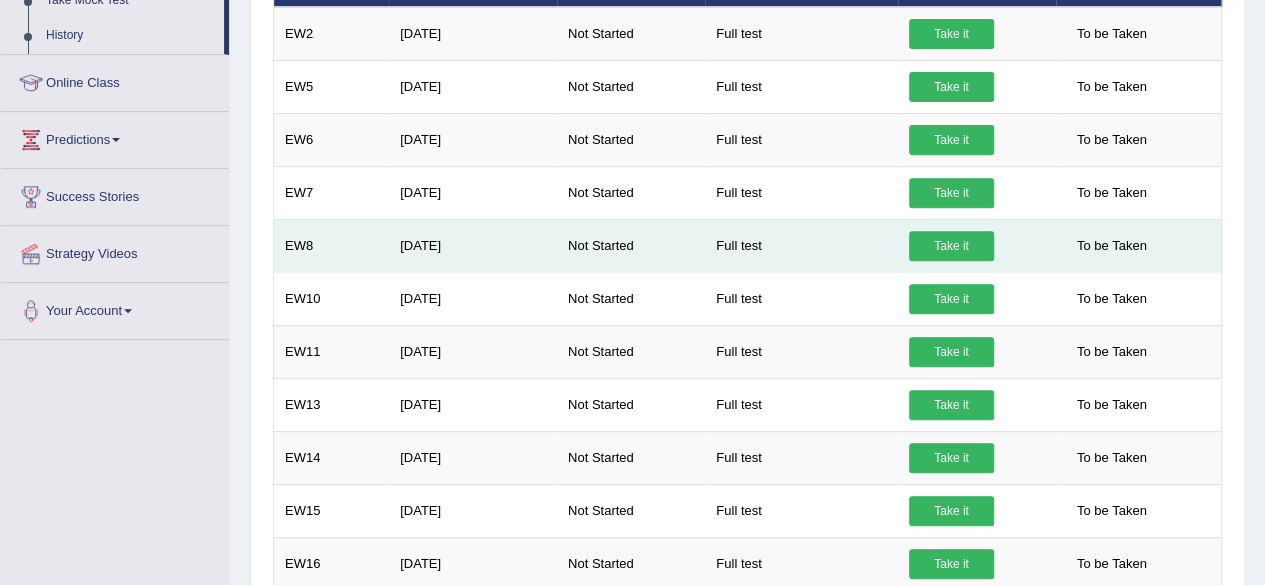click on "Take it" at bounding box center [951, 246] 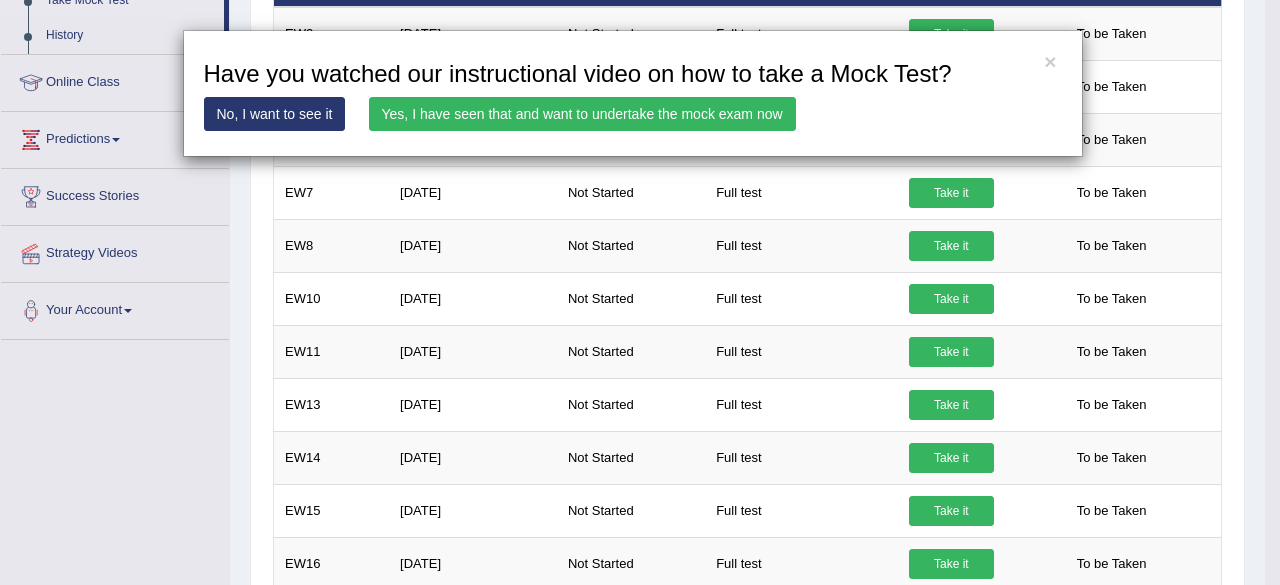click on "Yes, I have seen that and want to undertake the mock exam now" at bounding box center (582, 114) 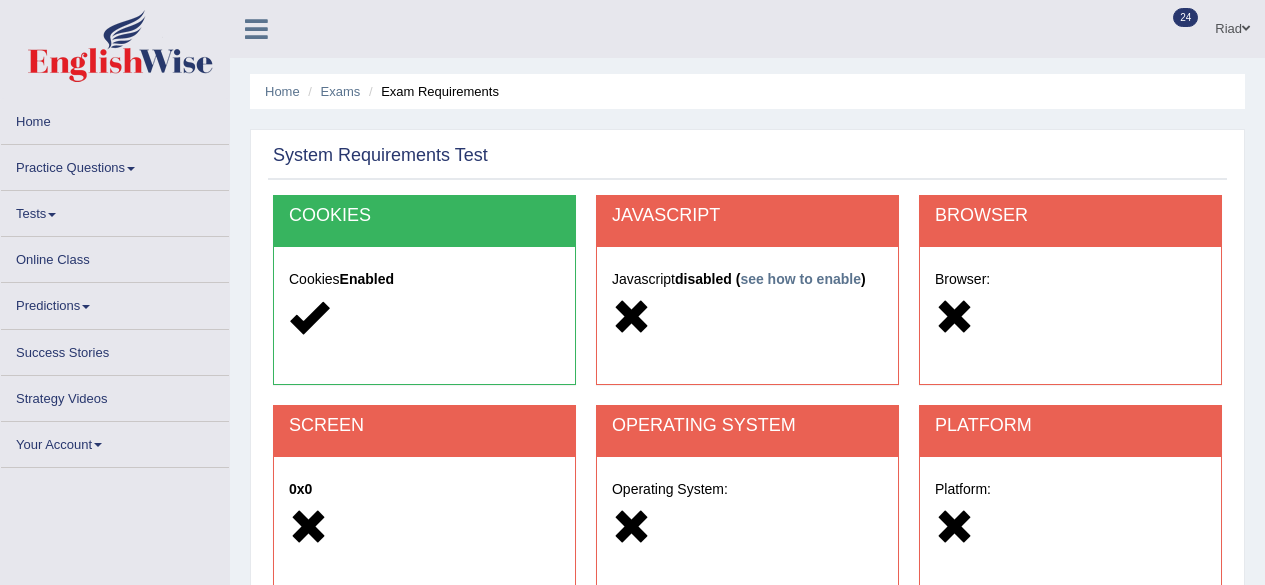 scroll, scrollTop: 0, scrollLeft: 0, axis: both 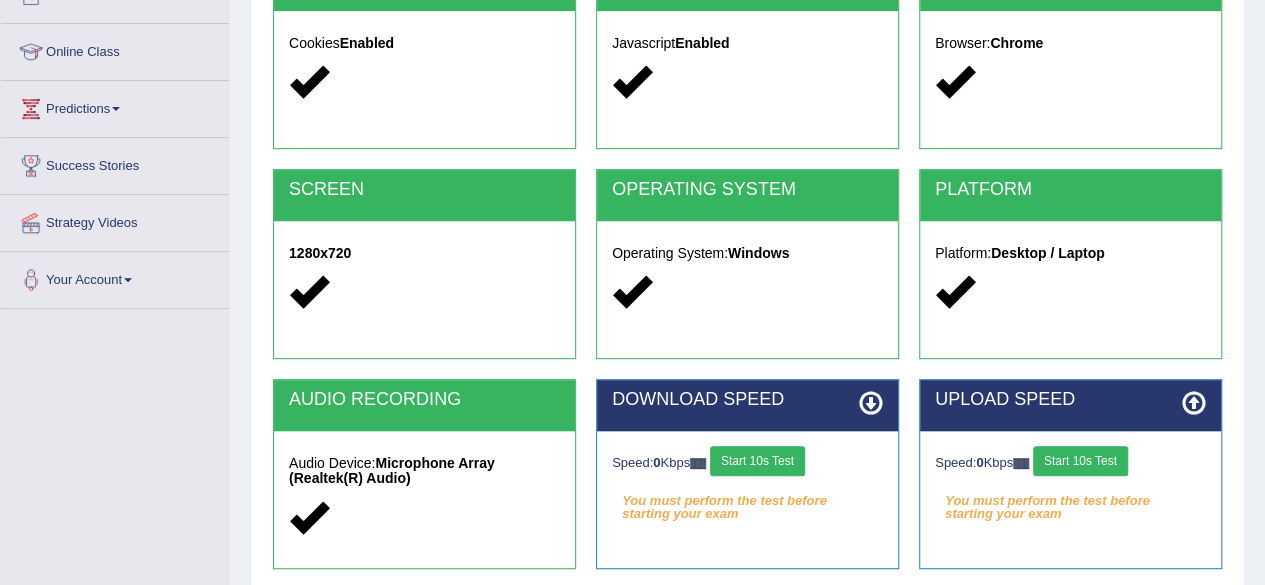 click on "Start 10s Test" at bounding box center (757, 461) 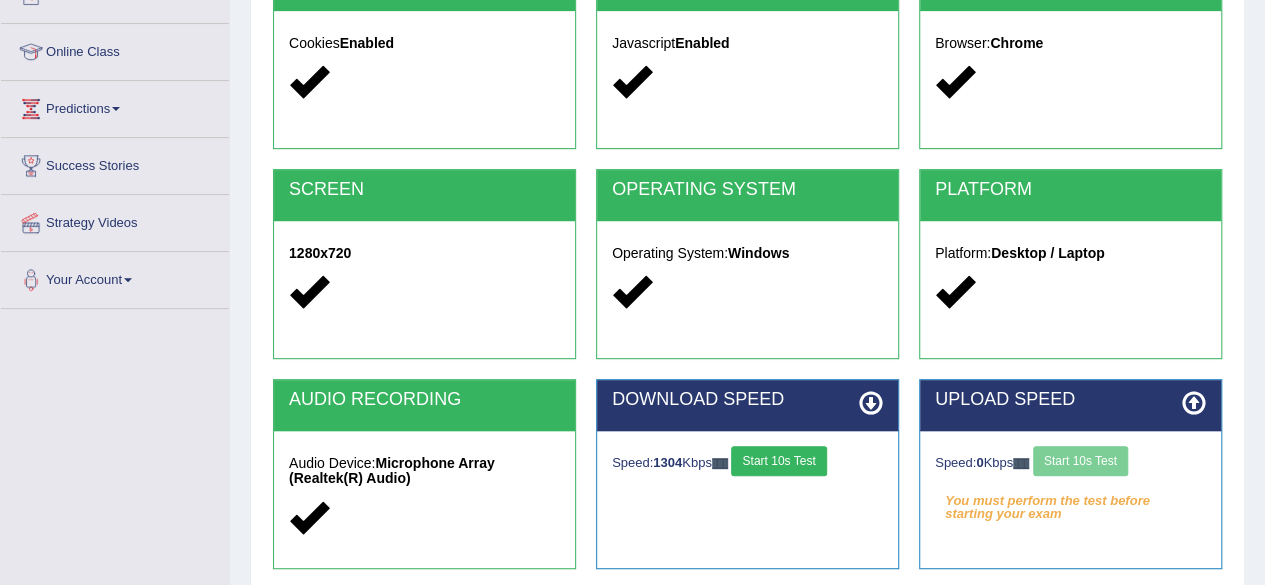 click on "Speed:  0  Kbps    Start 10s Test" at bounding box center [1070, 463] 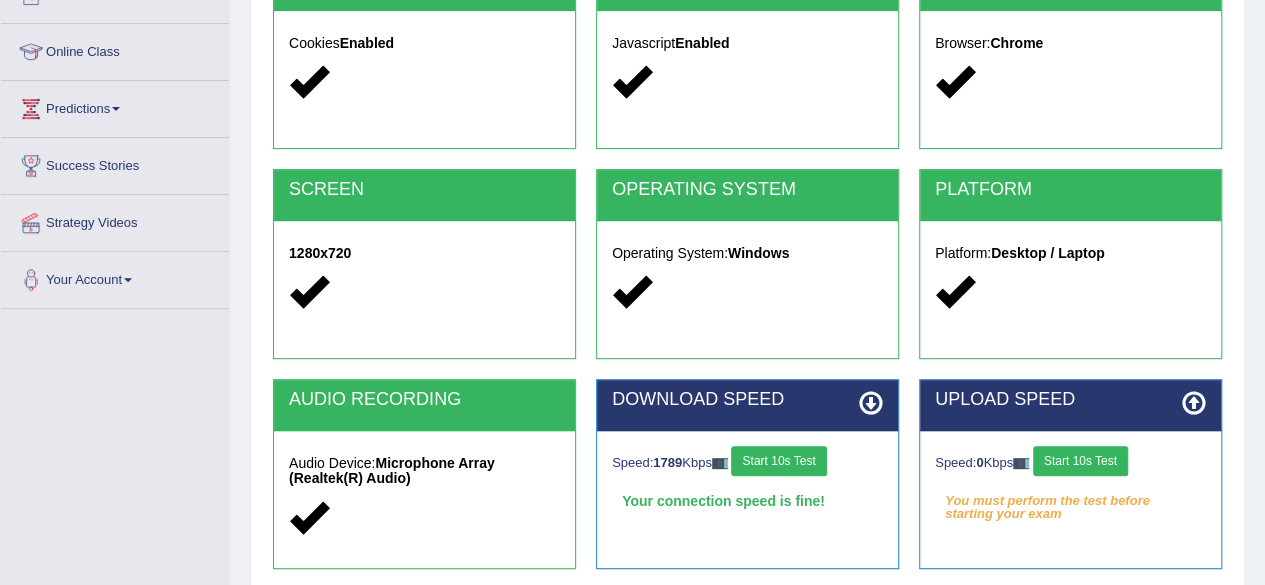 click on "Start 10s Test" at bounding box center [1080, 461] 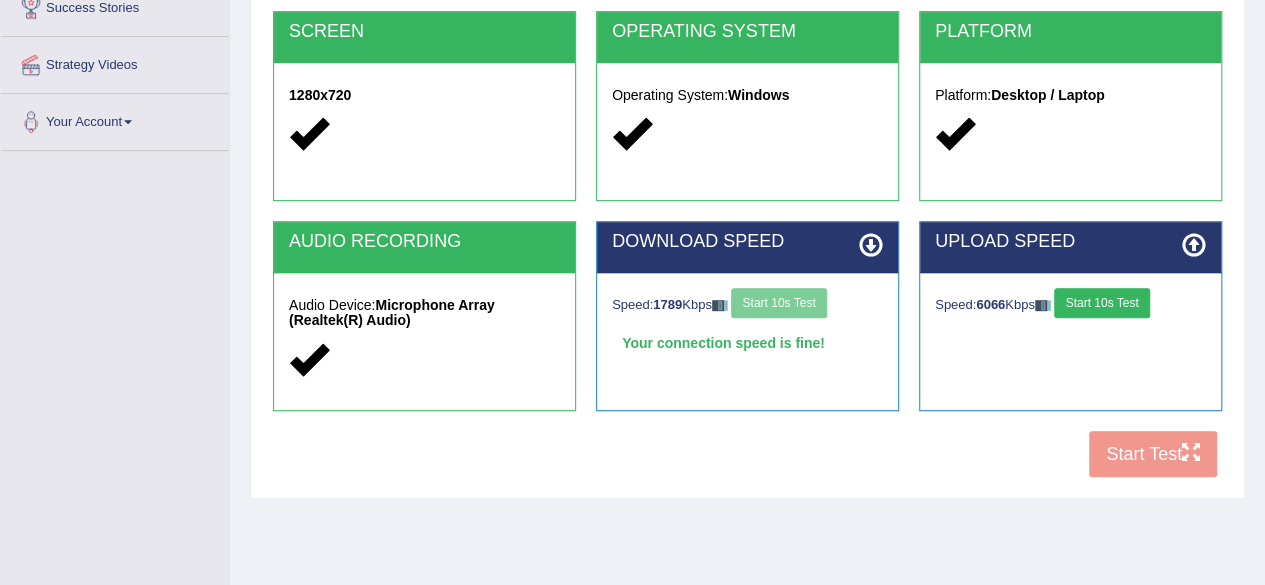 scroll, scrollTop: 405, scrollLeft: 0, axis: vertical 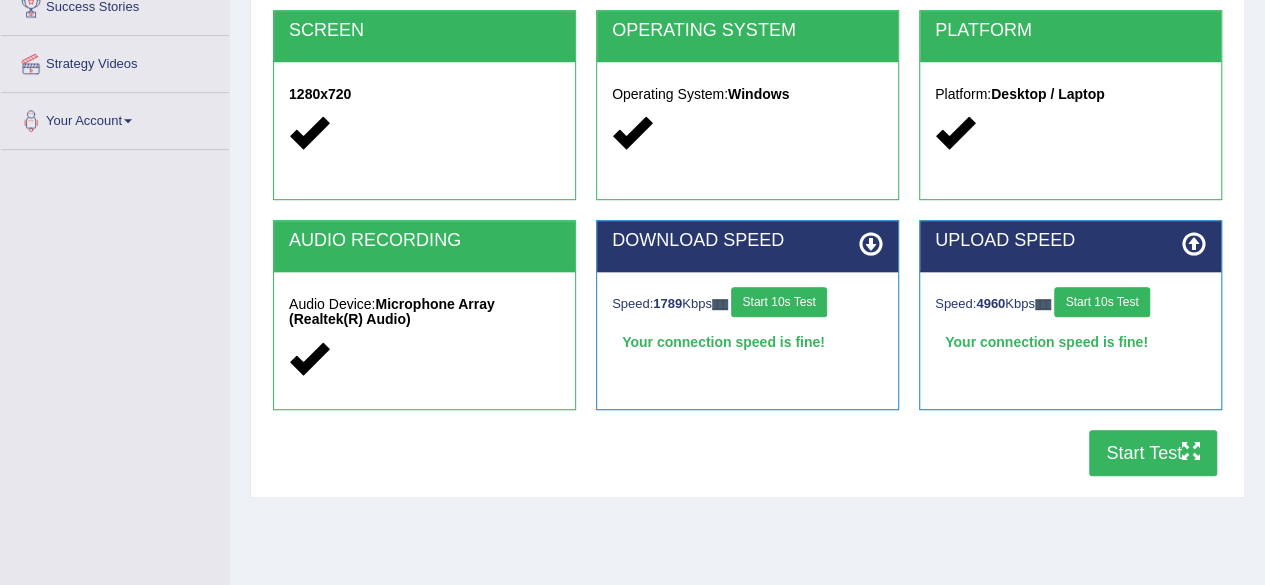 click on "Start Test" at bounding box center (1153, 453) 